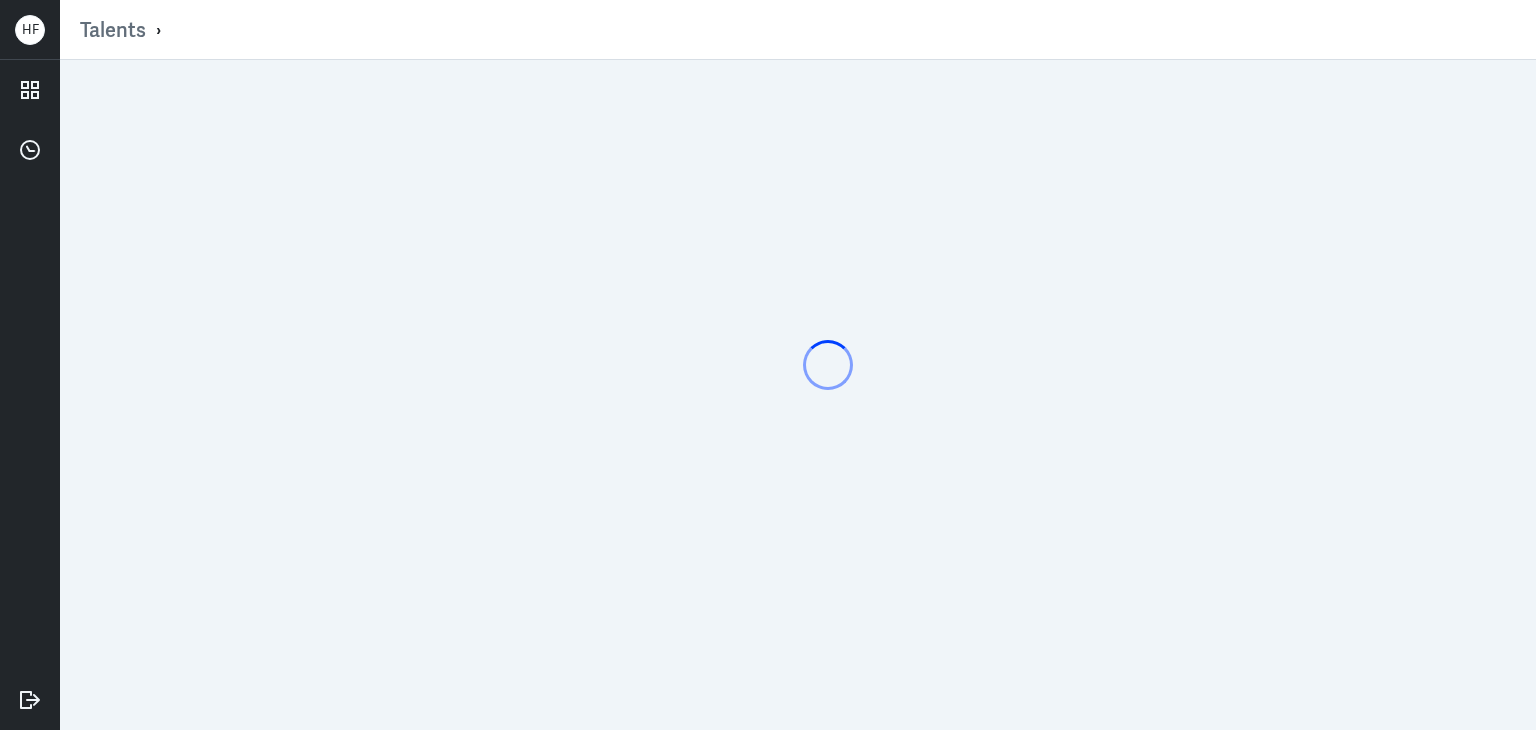 scroll, scrollTop: 0, scrollLeft: 0, axis: both 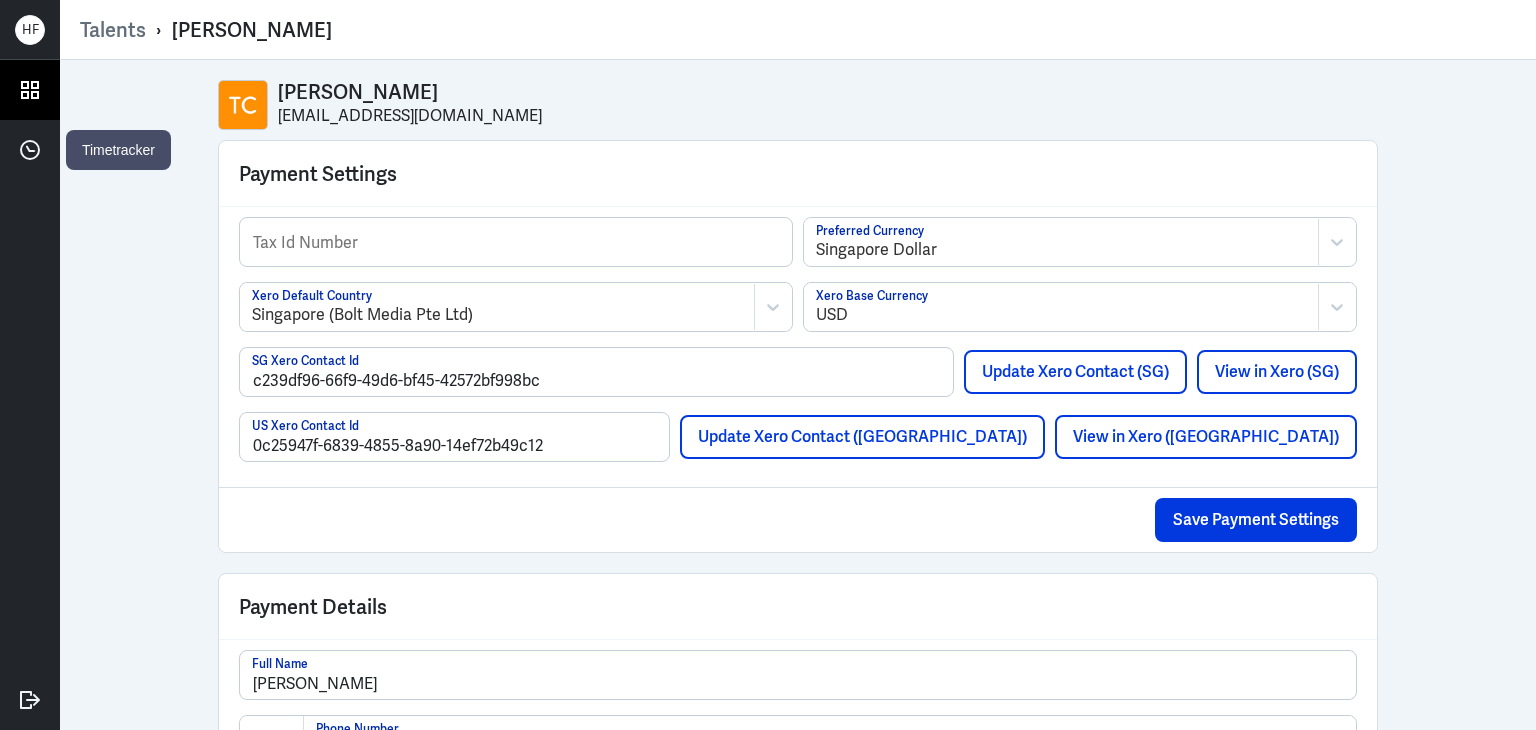 select on "1" 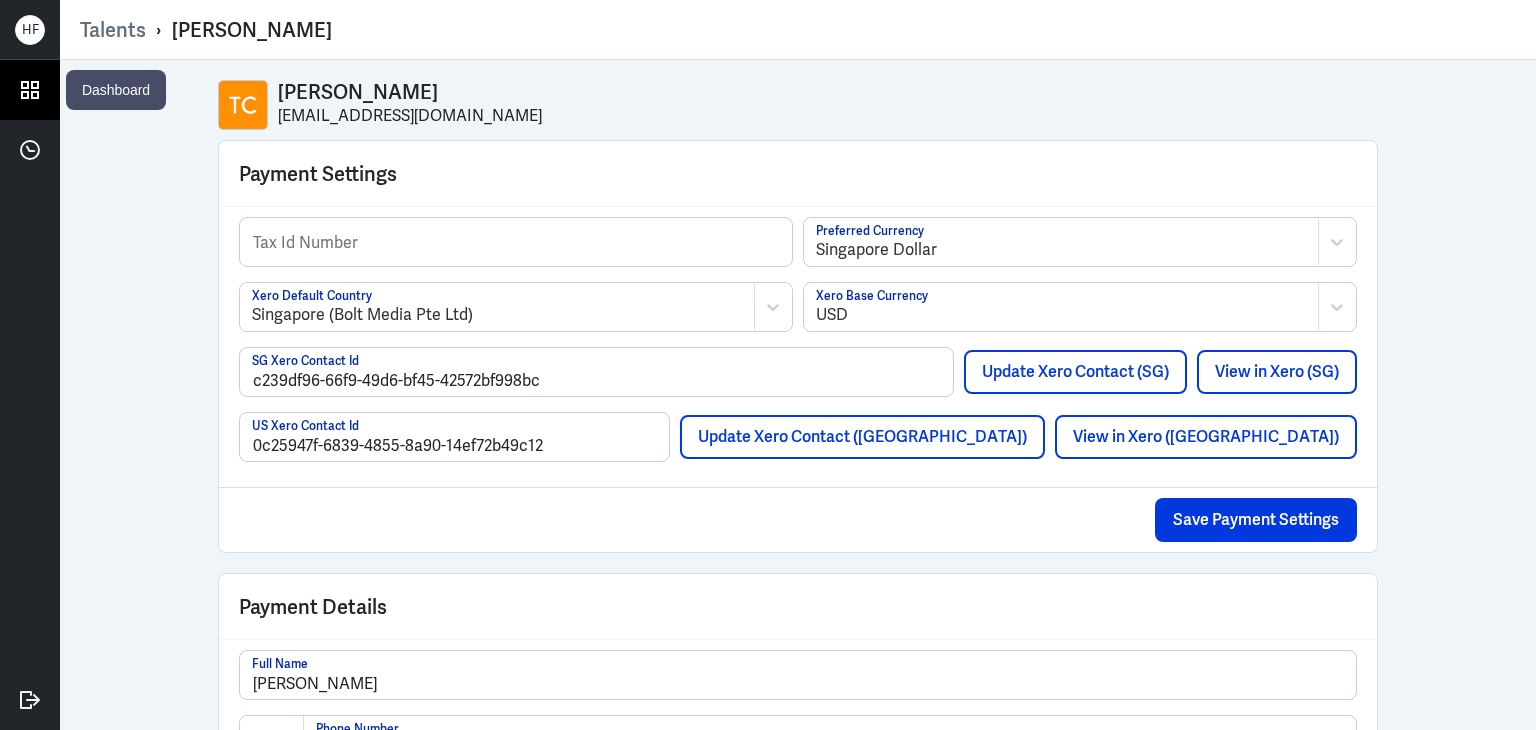 click at bounding box center (30, 90) 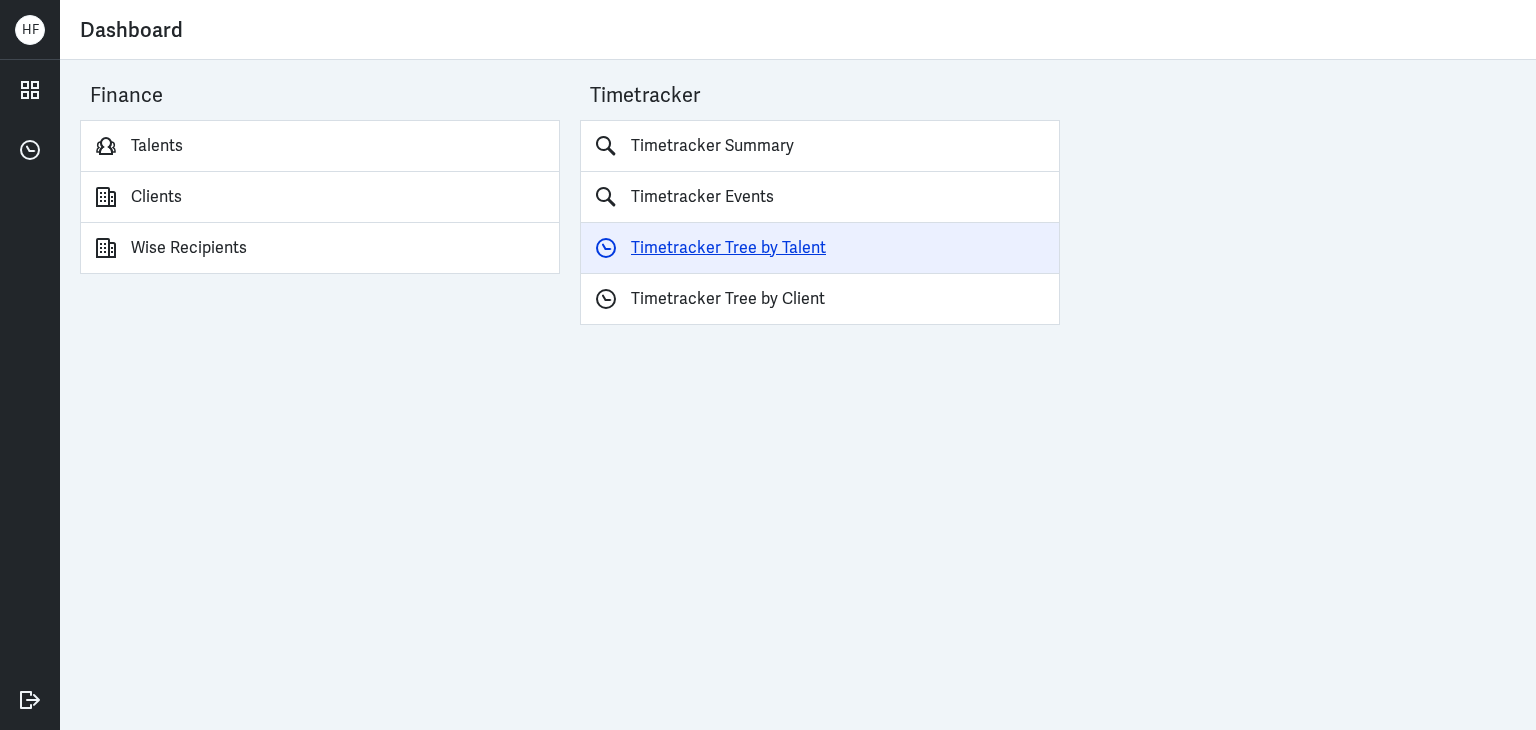 click on "Timetracker Tree by Talent" at bounding box center [820, 248] 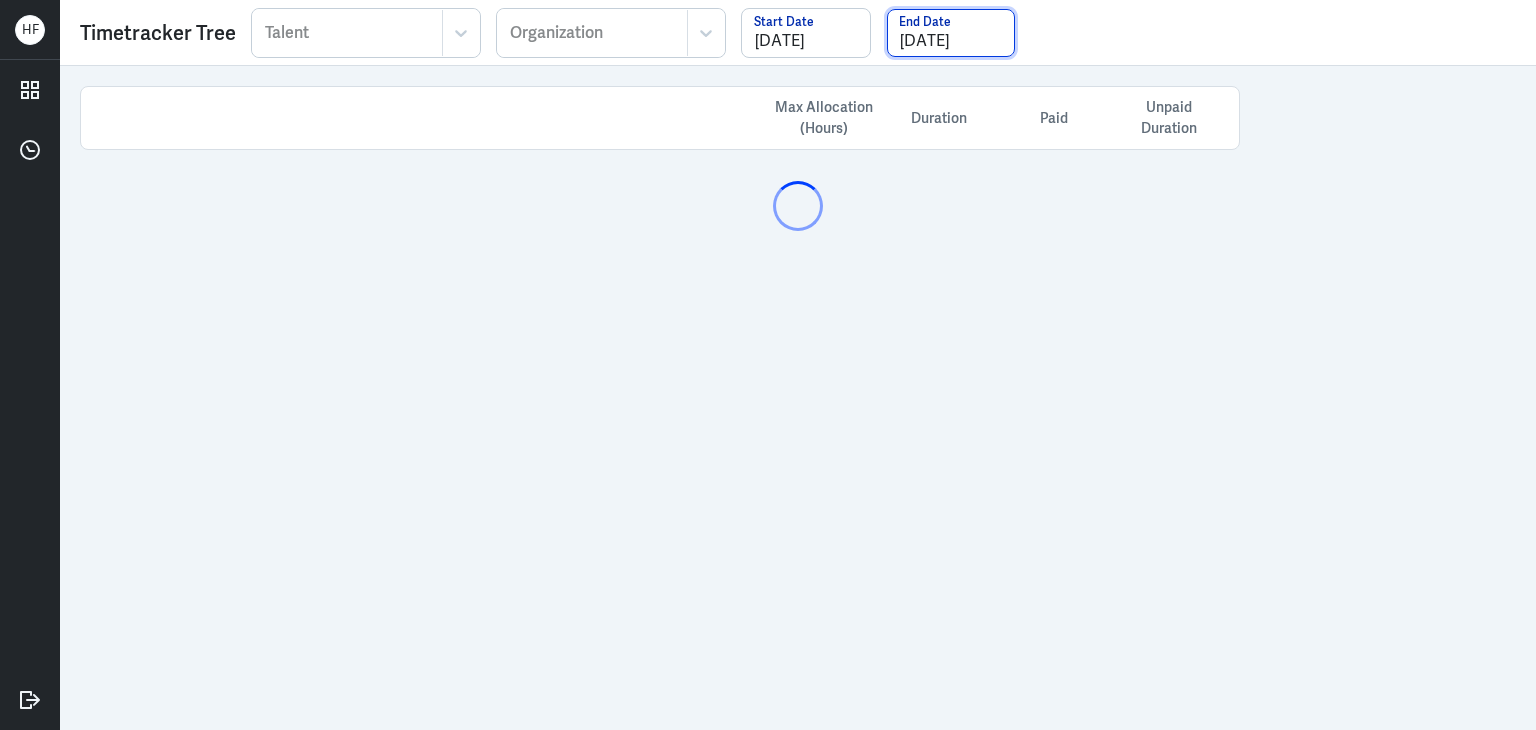 click on "06/30/2025" at bounding box center (951, 33) 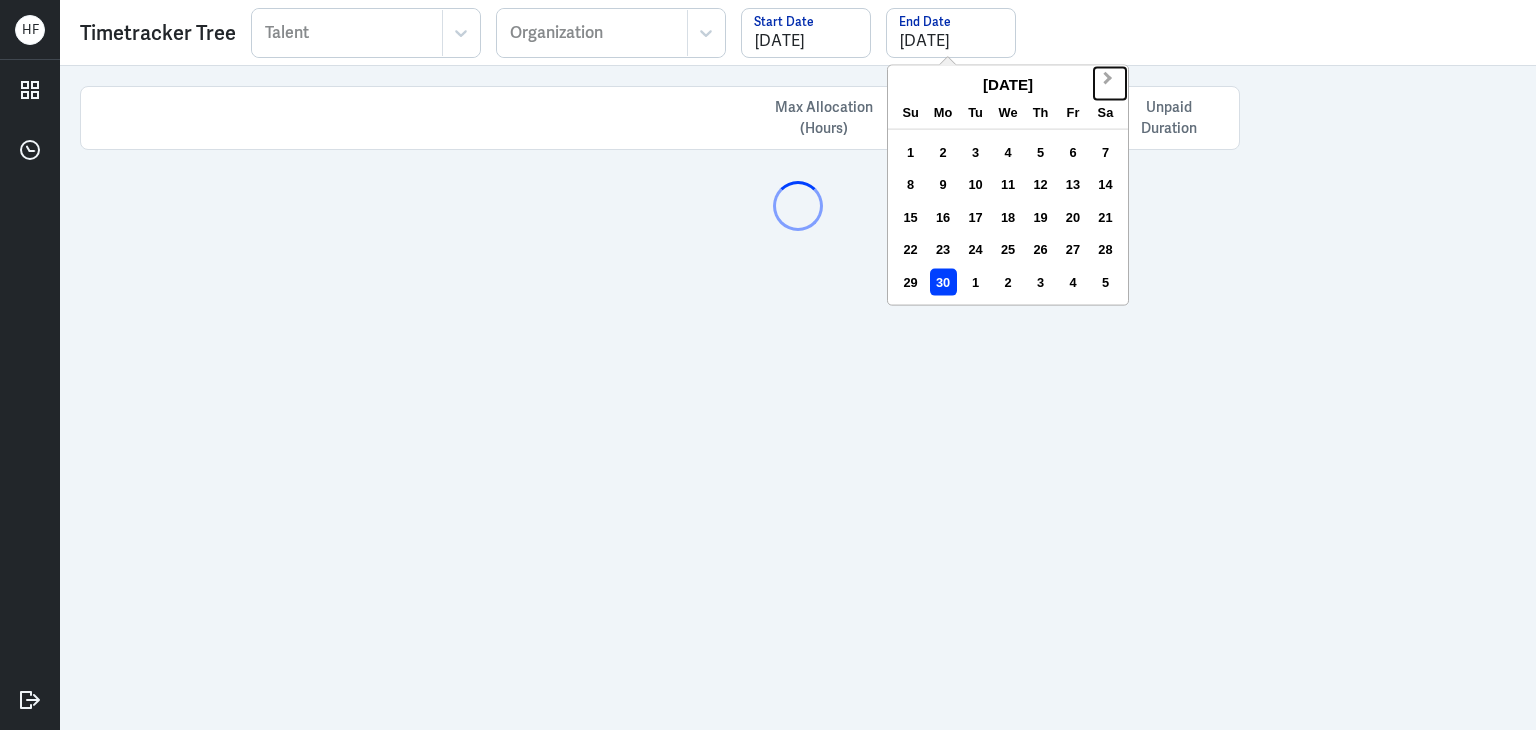 click on "Next Month" at bounding box center (1110, 83) 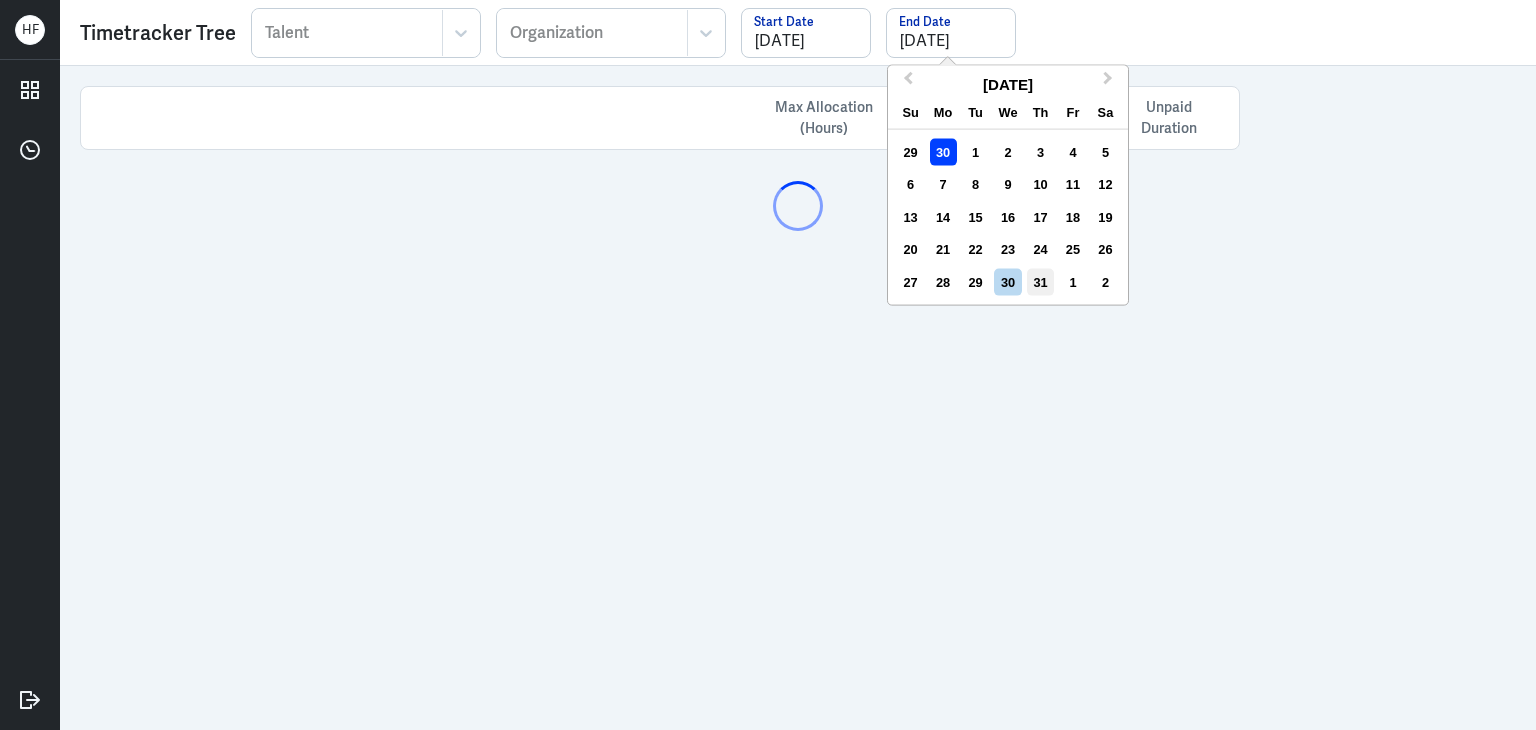 click on "31" at bounding box center (1040, 281) 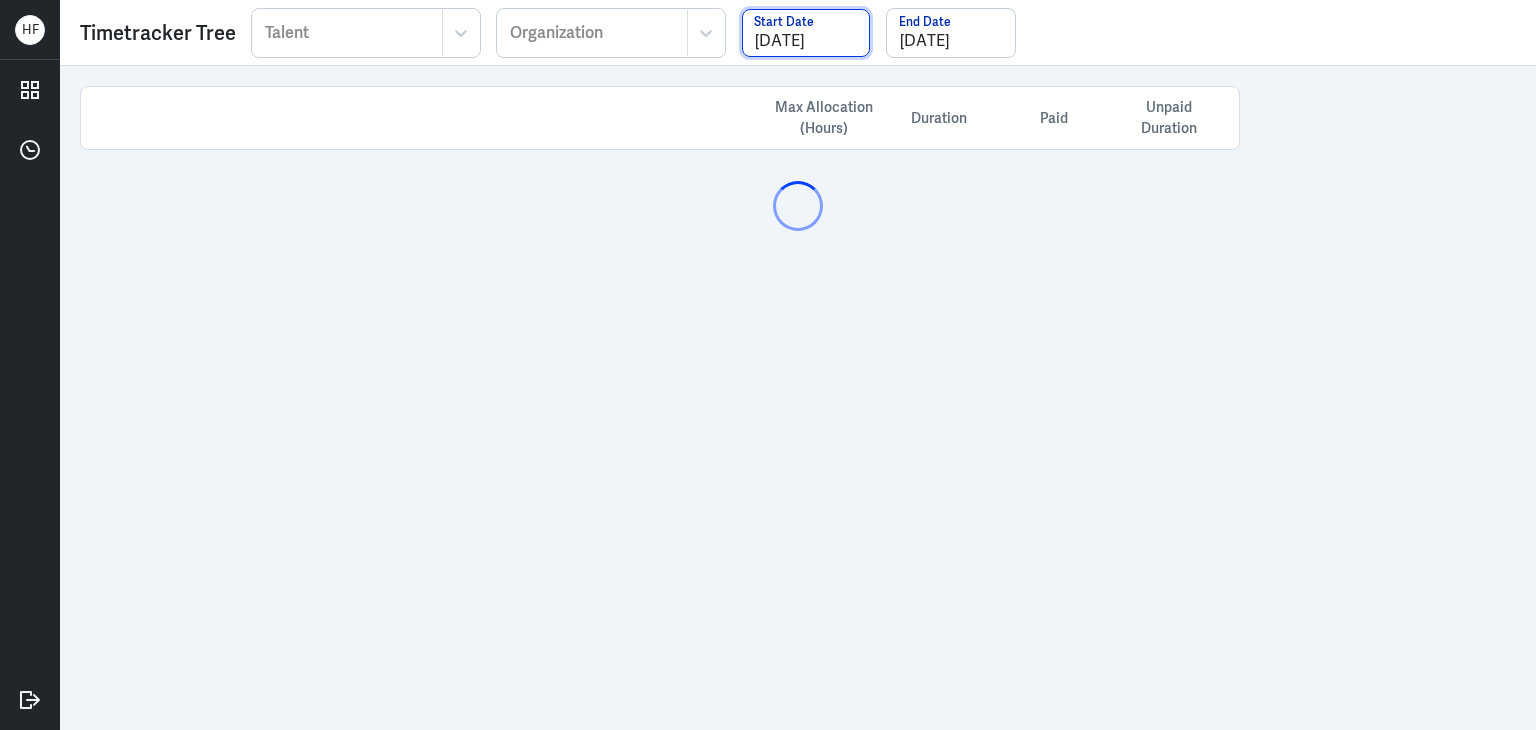 click on "06/01/2025" at bounding box center [806, 33] 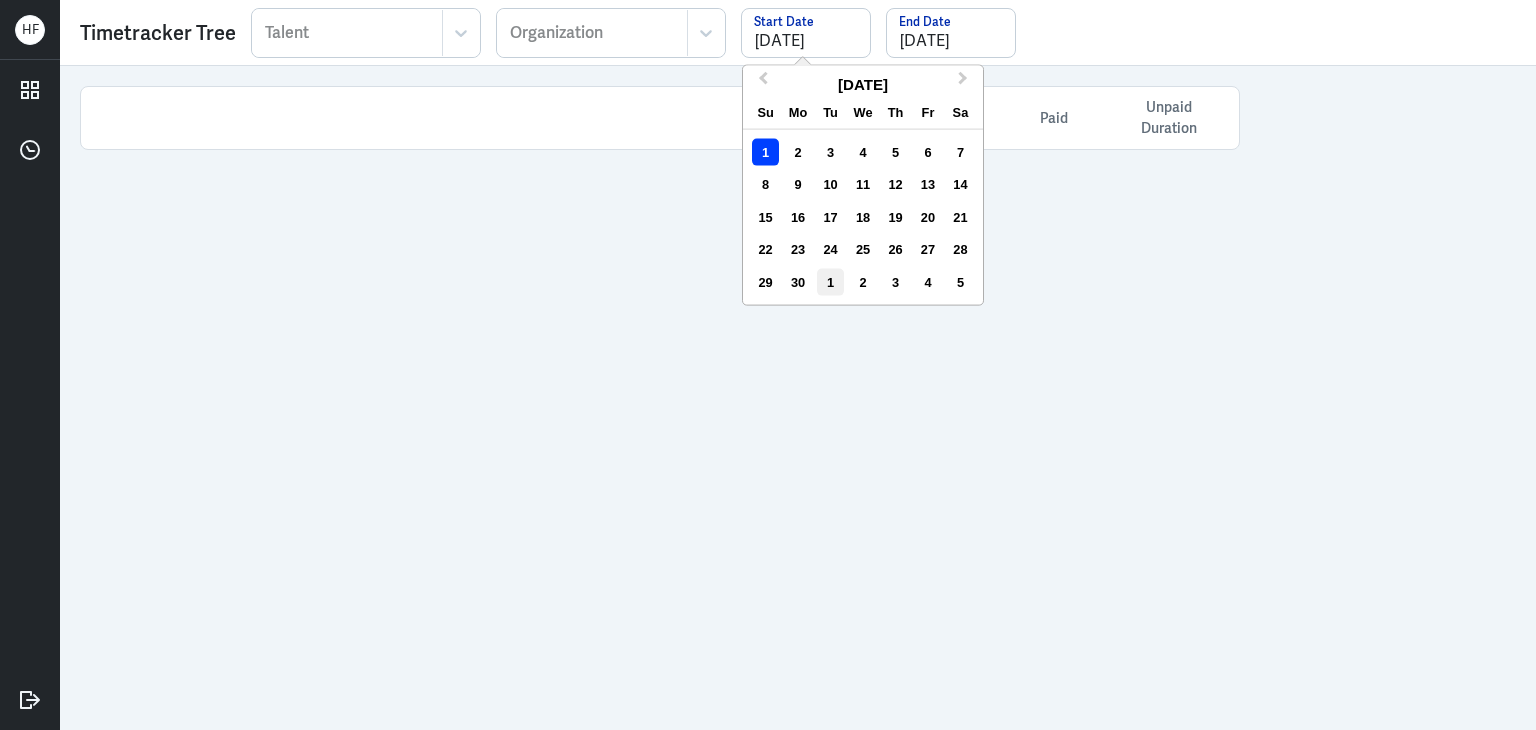 click on "1" at bounding box center (830, 281) 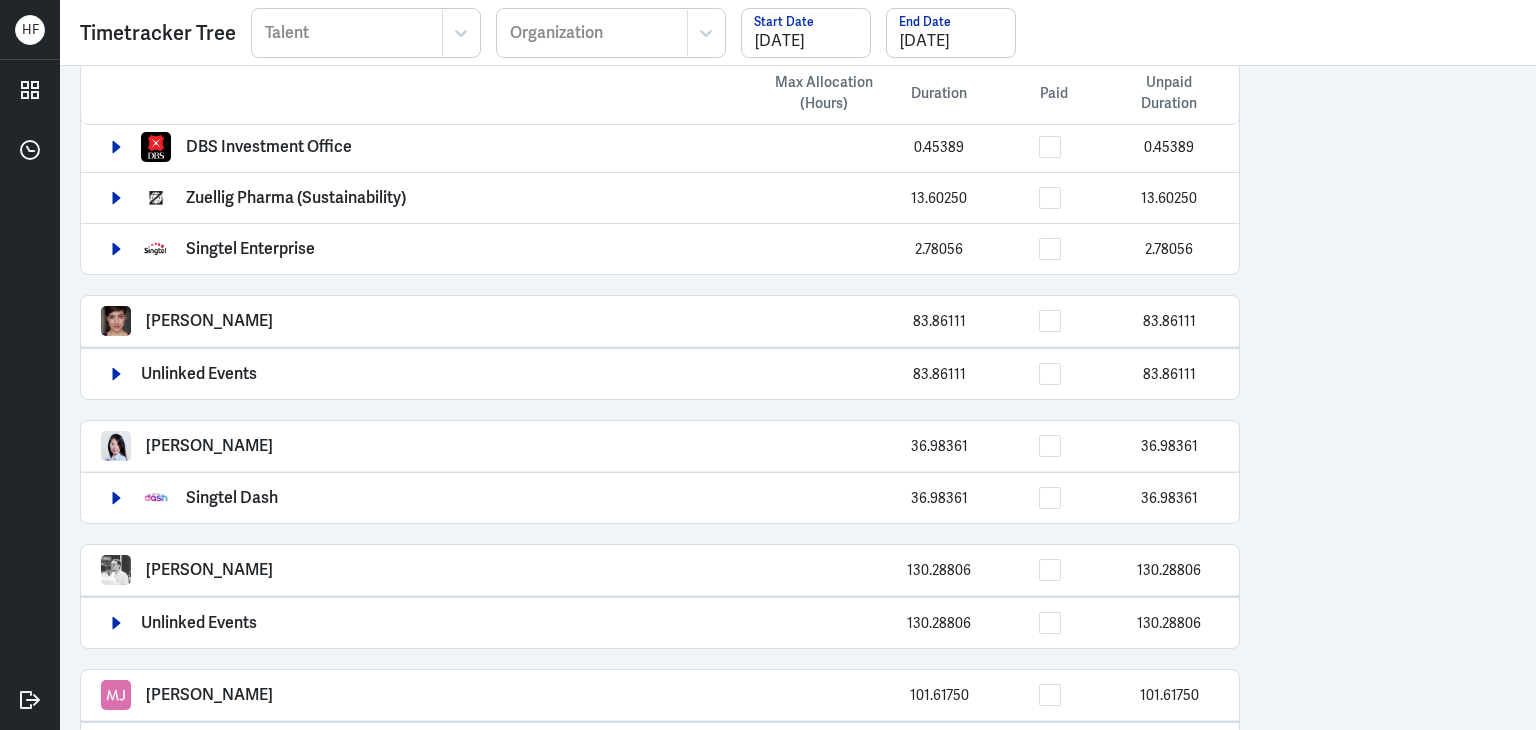 scroll, scrollTop: 100, scrollLeft: 0, axis: vertical 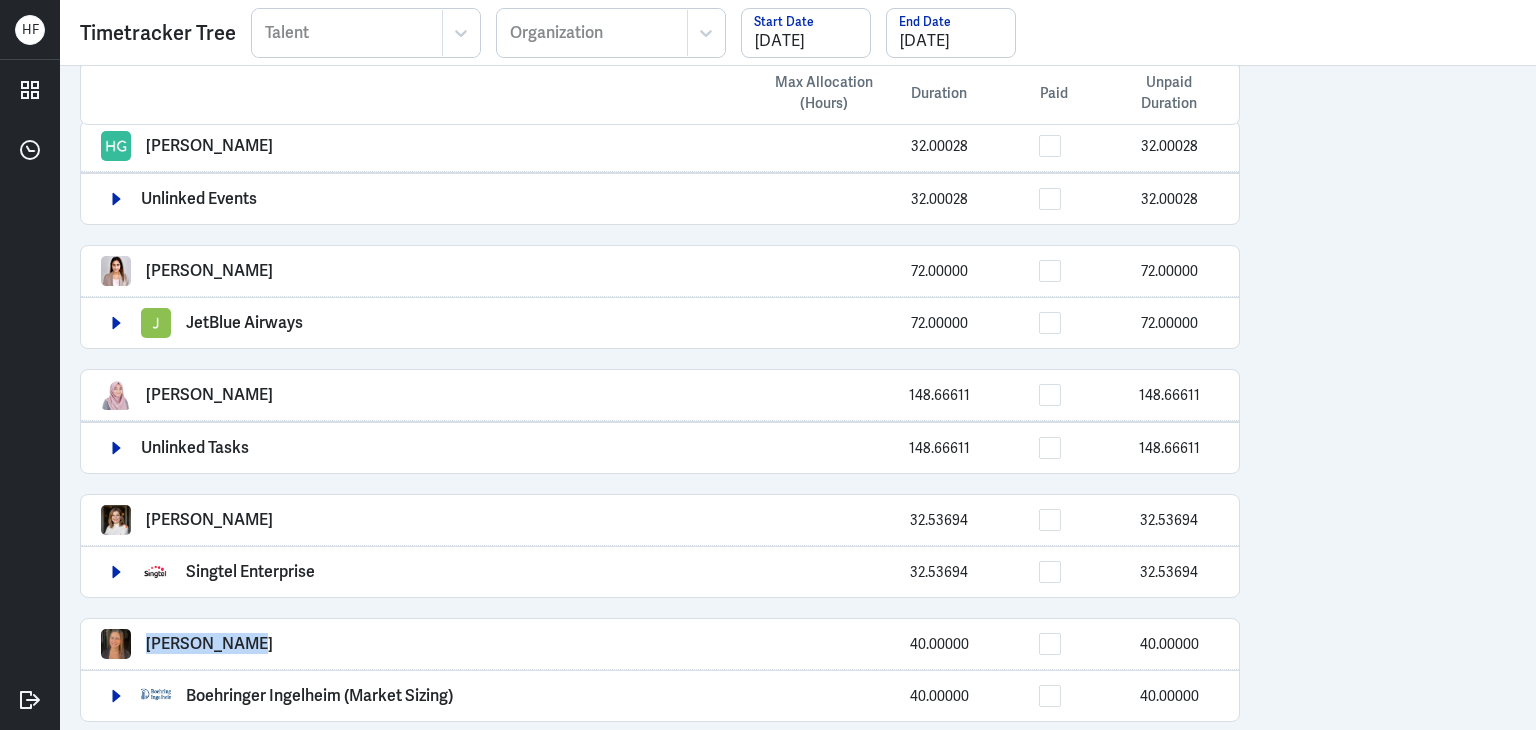 drag, startPoint x: 146, startPoint y: 637, endPoint x: 258, endPoint y: 633, distance: 112.0714 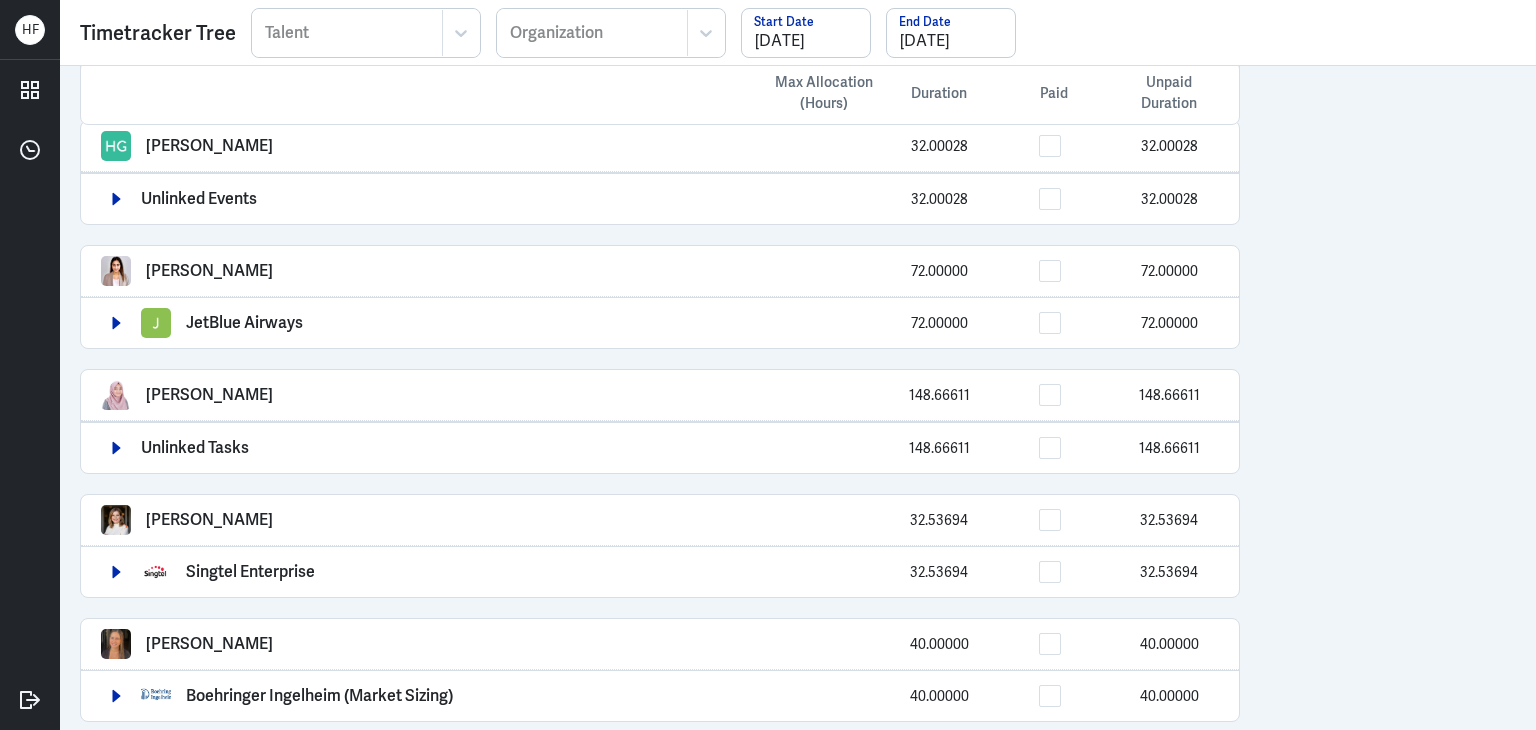 click on "Max Allocation (Hours) Duration Paid Unpaid Duration Arief Bahari 16.83694 16.83694 DBS Investment Office 0.45389 0.45389 Zuellig Pharma (Sustainability) 13.60250 13.60250 Singtel Enterprise 2.78056 2.78056 Lucy Koleva 83.86111 83.86111 Unlinked Events 83.86111 83.86111 Lei Wang 36.98361 36.98361 Singtel Dash 36.98361 36.98361 Gilang Aditya 130.28806 130.28806 Unlinked Events 130.28806 130.28806 Muhamad Luthfi Juliansyah 101.61750 101.61750 Unlinked Events 101.61750 101.61750 Marlon Jamera 154.89250 154.89250 Unlinked Tasks 154.17639 154.17639 Unlinked Events 0.71611 0.71611 Charu KANOJIA 163.70528 163.70528 Unlinked Events 163.70528 163.70528 Harsh Gupta 32.00028 32.00028 Unlinked Events 32.00028 32.00028 Armaan Gill 72.00000 72.00000 JetBlue Airways 72.00000 72.00000 Ayu Asmala Dewi 148.66611 148.66611 Unlinked Tasks 148.66611 148.66611 Ashleigh Adair 32.53694 32.53694 Singtel Enterprise 32.53694 32.53694 Deniz Morali 40.00000 40.00000 Boehringer Ingelheim (Market Sizing) 40.00000 40.00000" at bounding box center (798, 398) 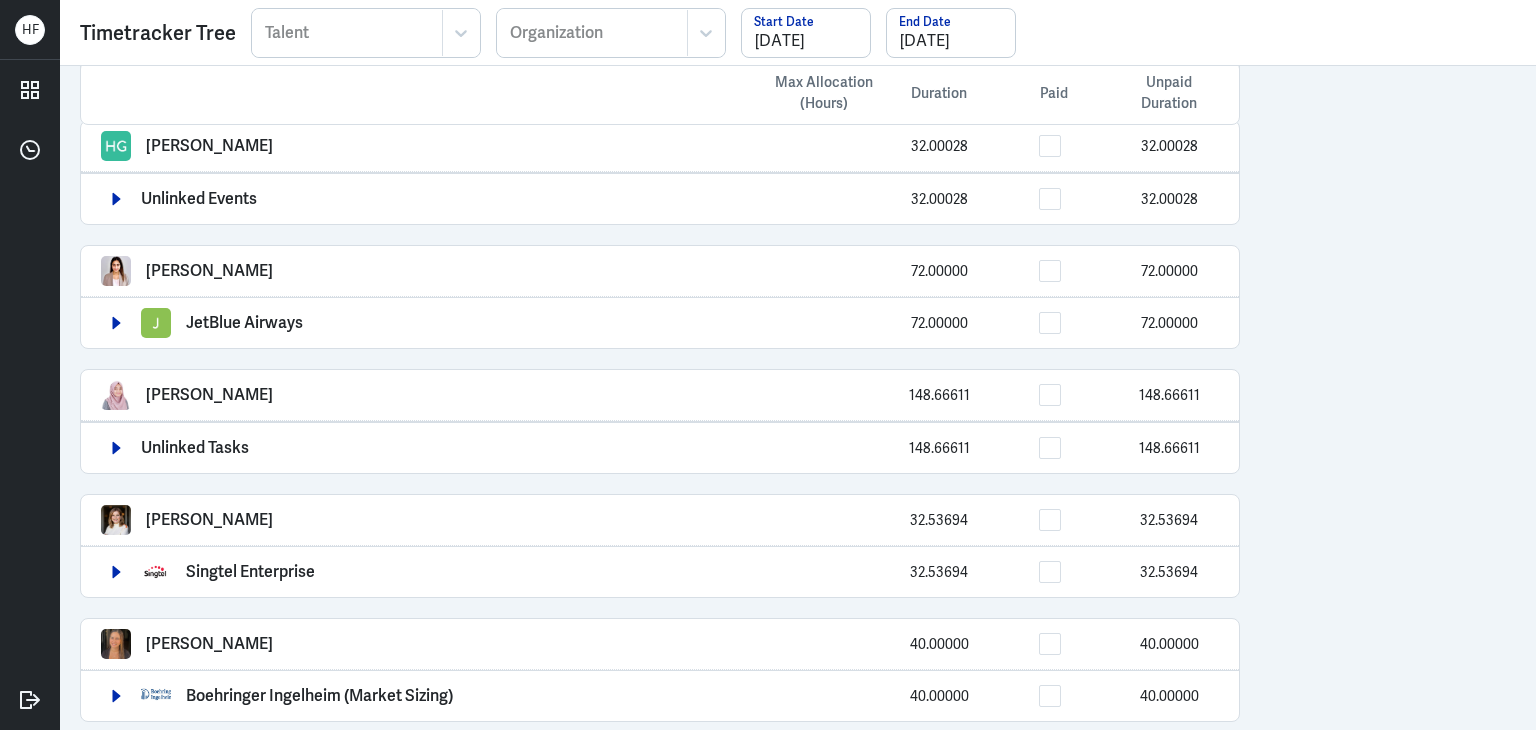 drag, startPoint x: 140, startPoint y: 500, endPoint x: 558, endPoint y: 597, distance: 429.1072 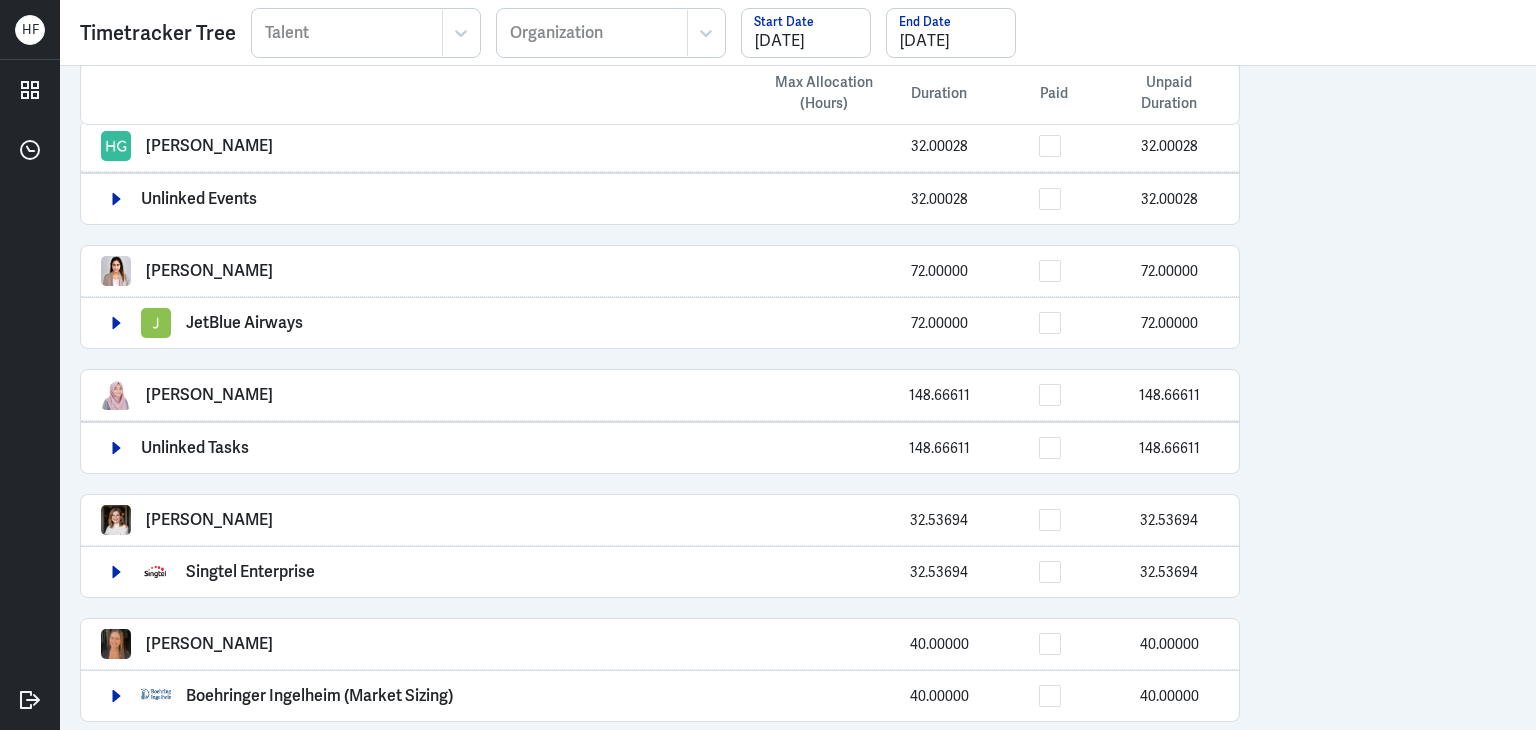 click on "Ashleigh Adair 32.53694 32.53694" at bounding box center (660, 520) 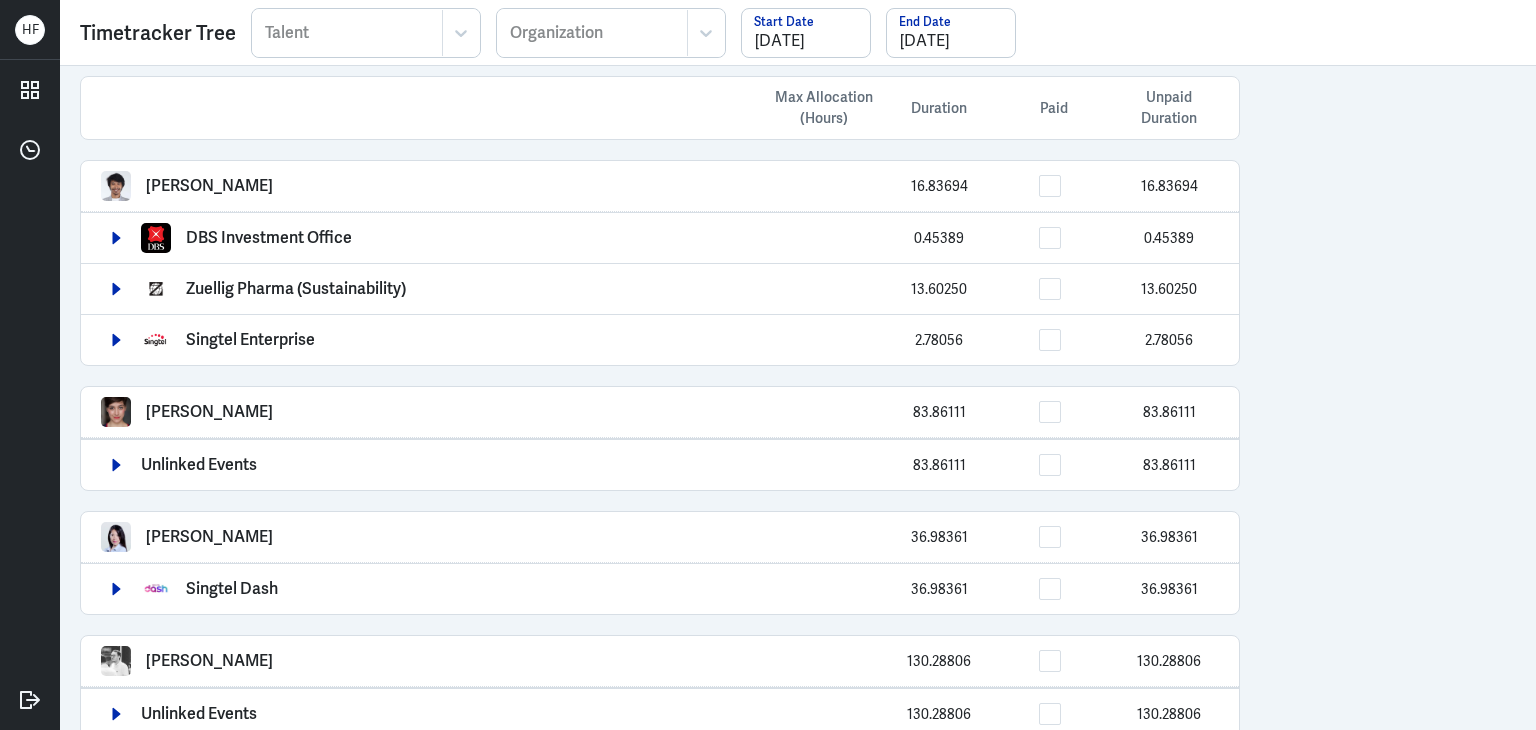 scroll, scrollTop: 0, scrollLeft: 0, axis: both 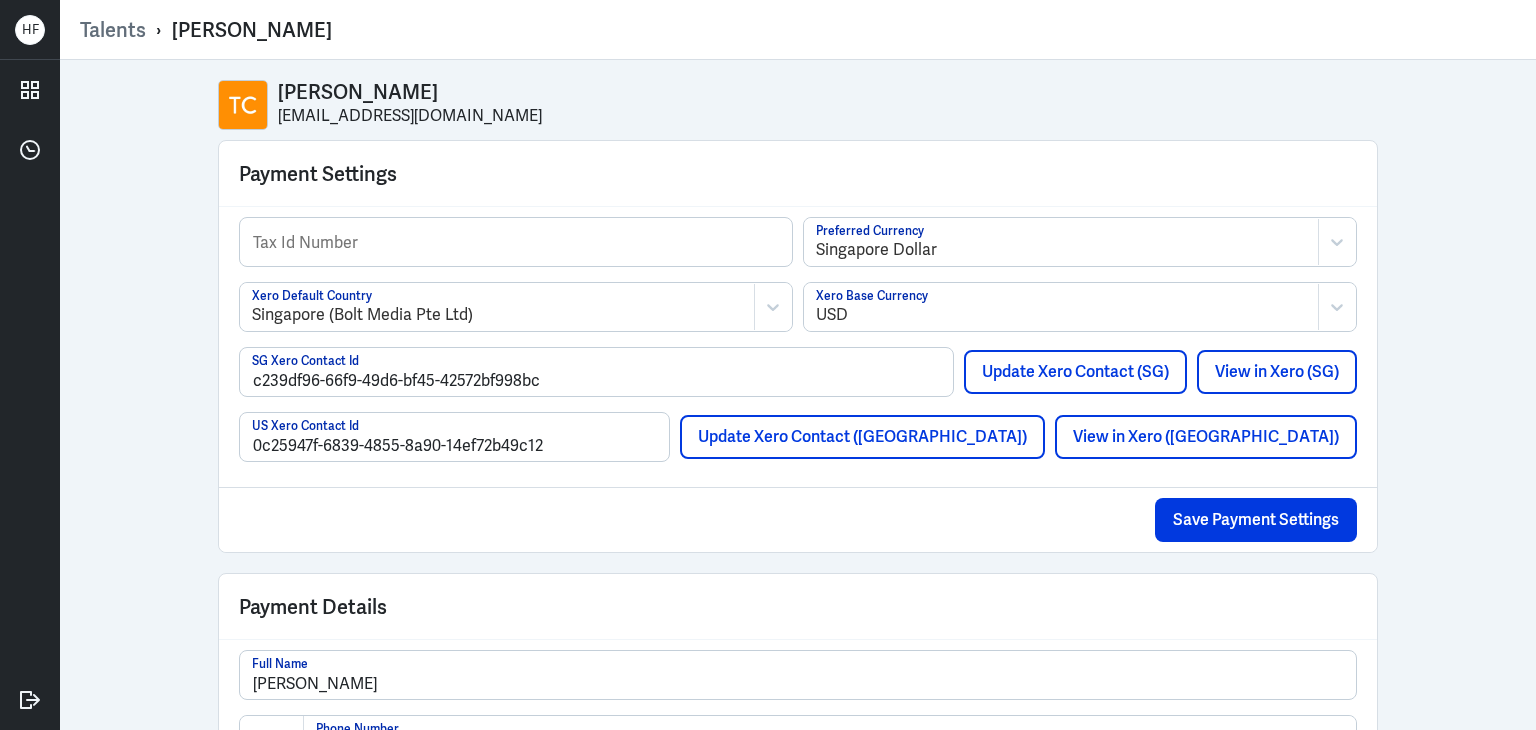 select on "1" 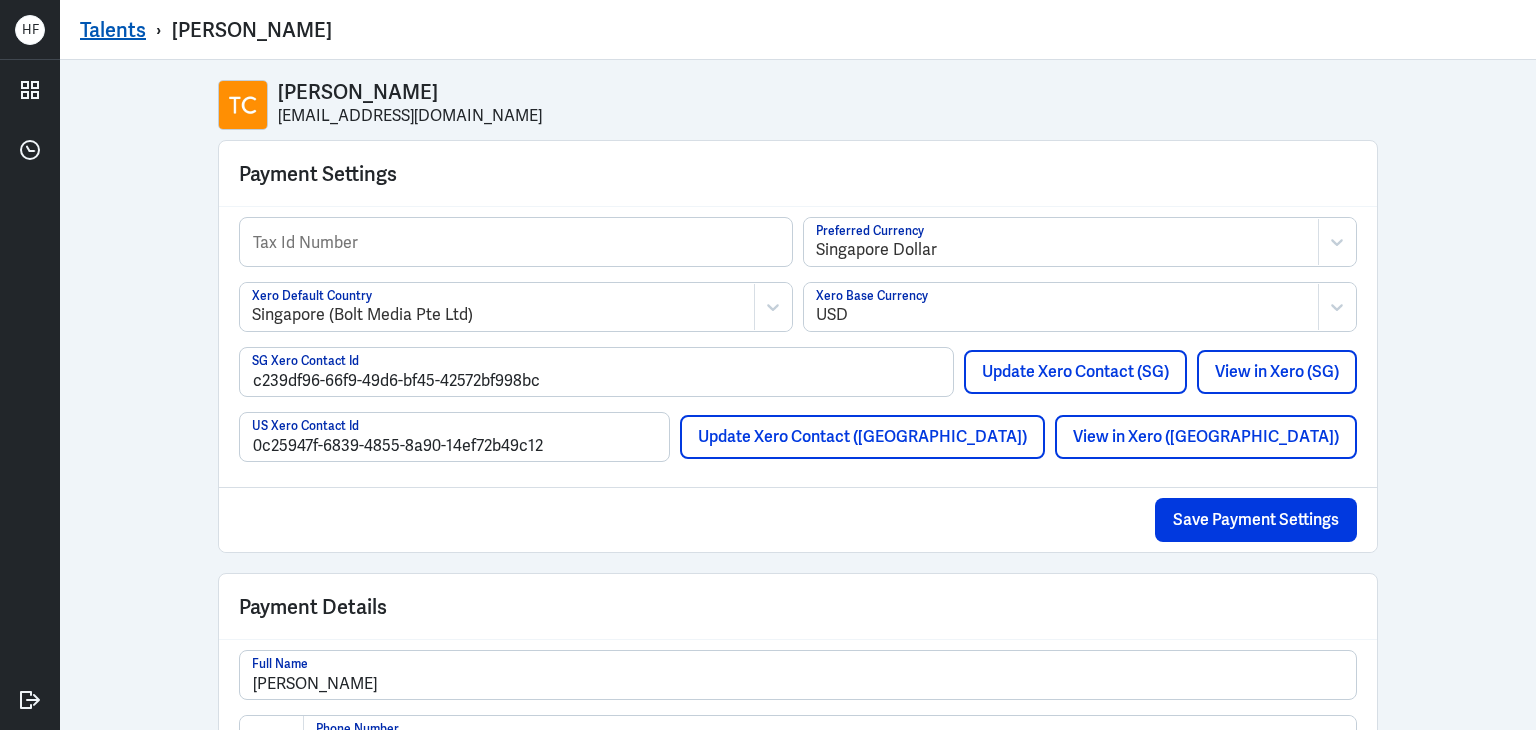 click on "Talents" at bounding box center (113, 30) 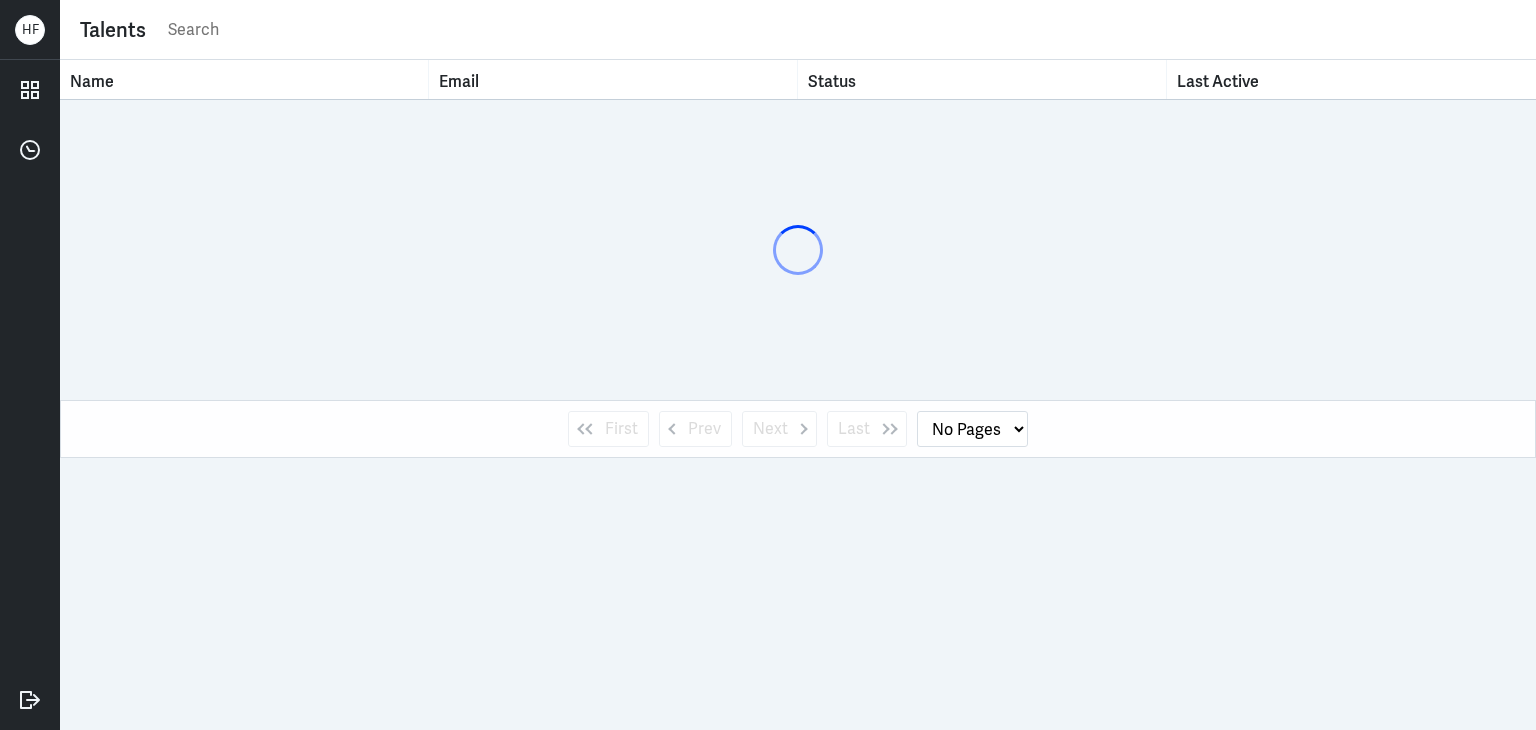 select on "1" 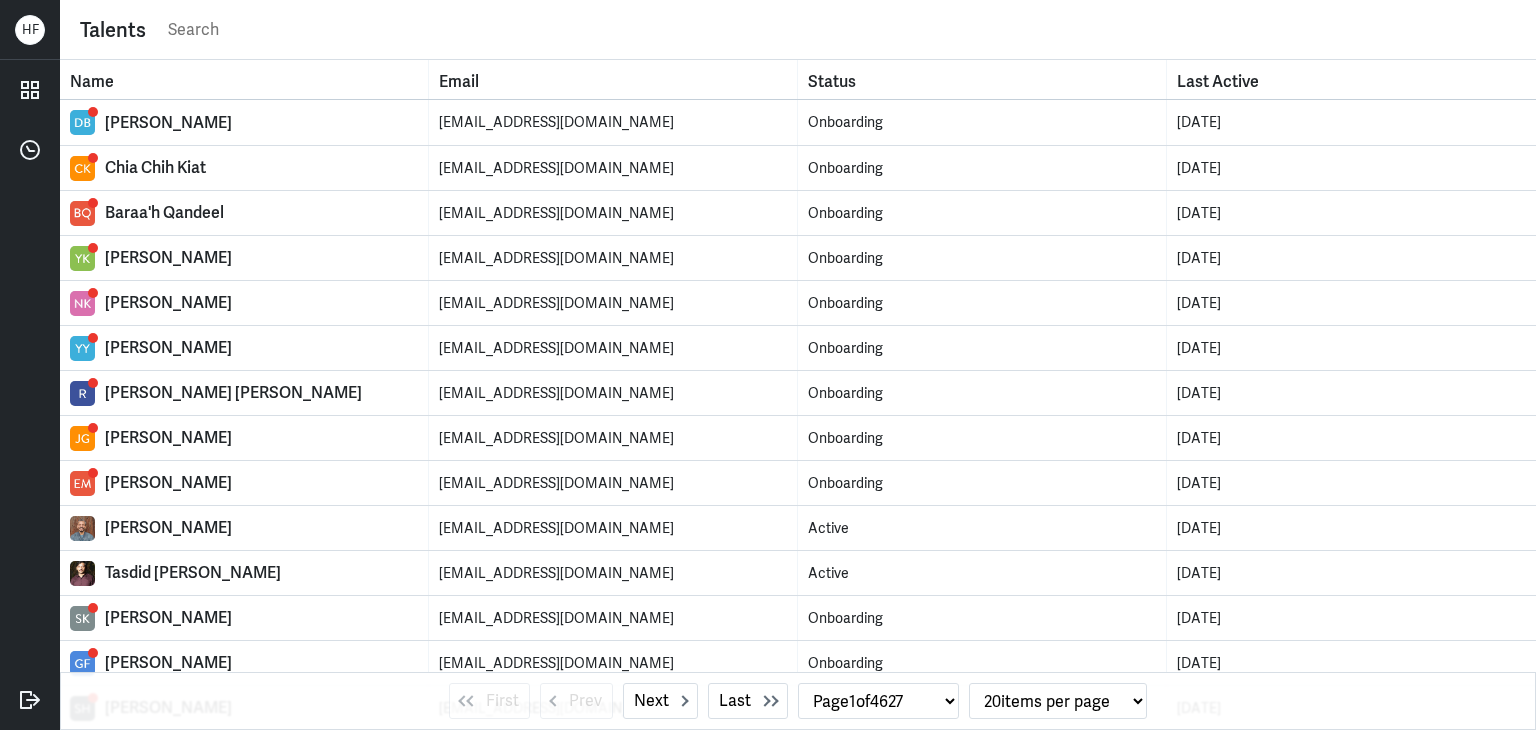 click on "Talents" at bounding box center [798, 30] 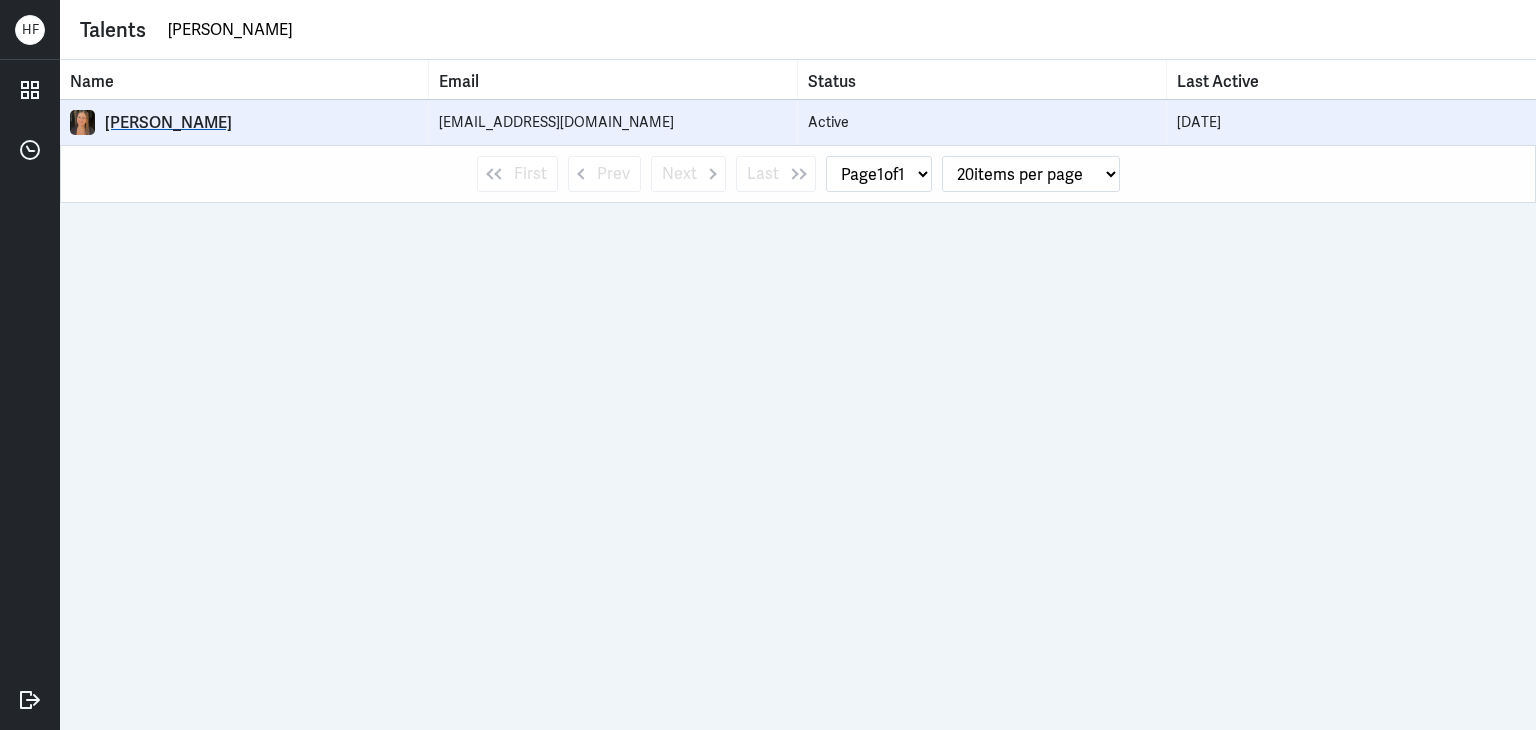type on "[PERSON_NAME]" 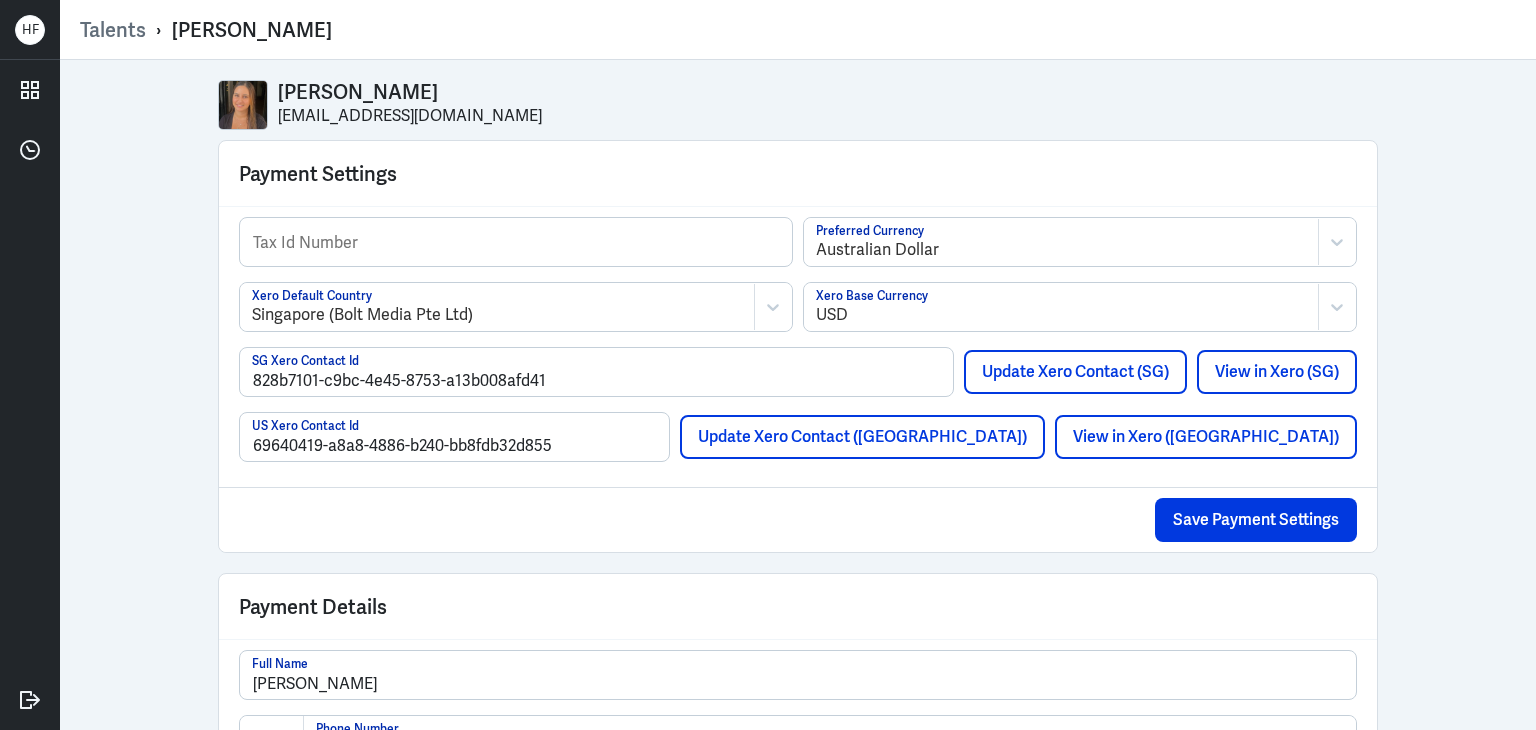 select on "1" 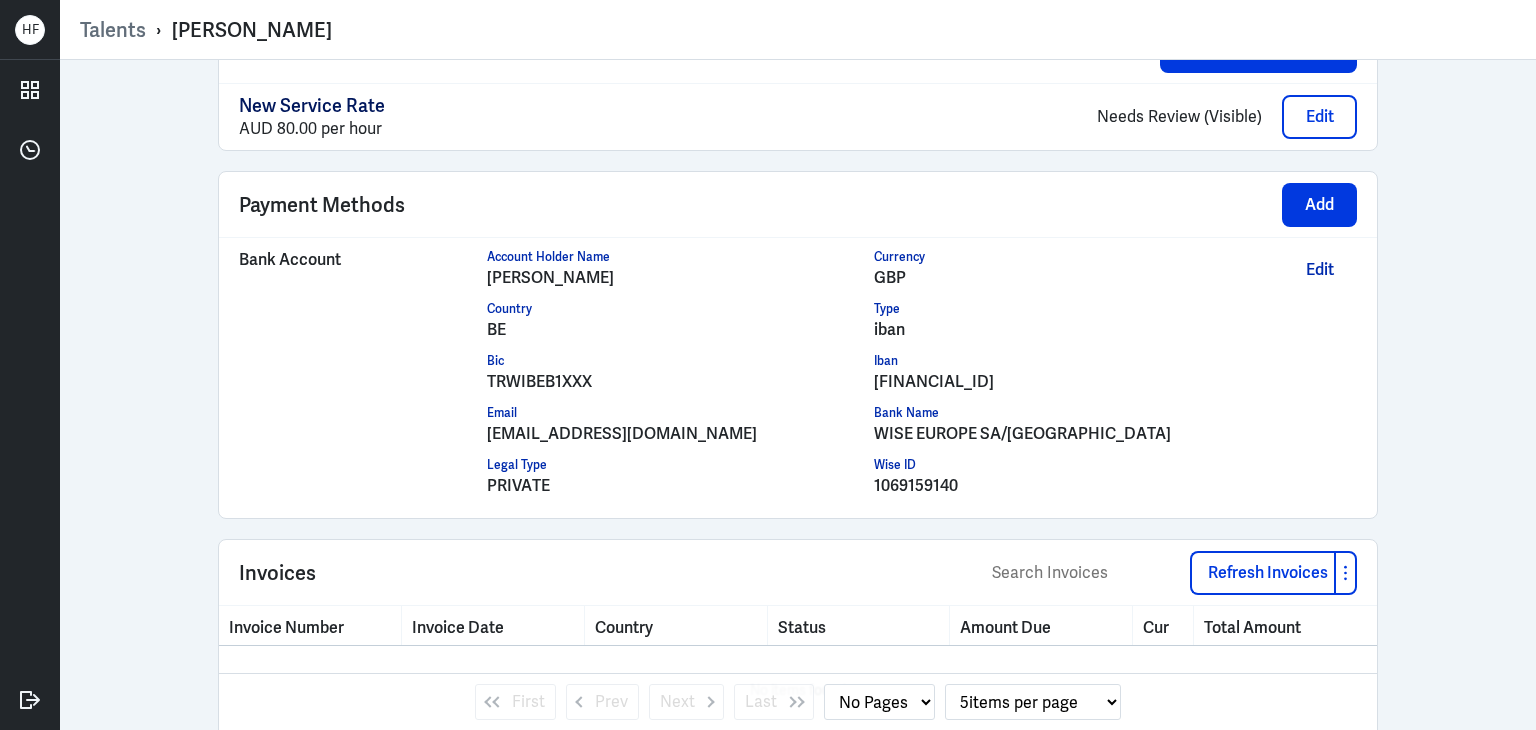 scroll, scrollTop: 1580, scrollLeft: 0, axis: vertical 